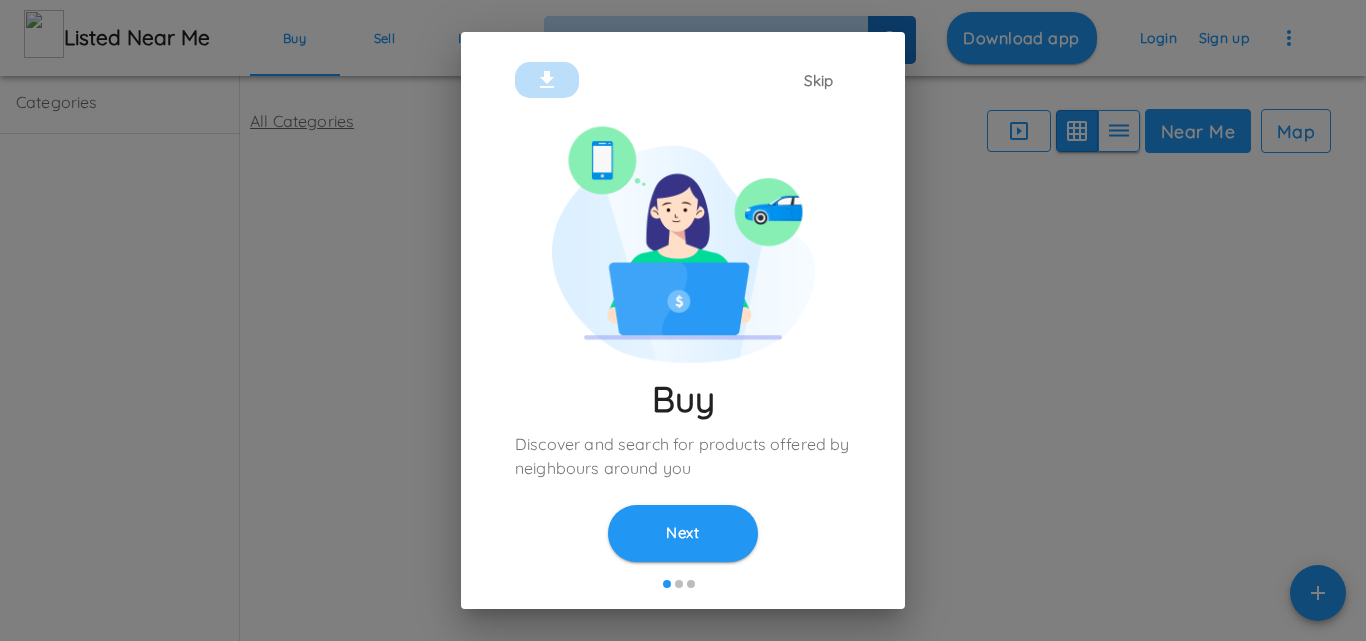 scroll, scrollTop: 0, scrollLeft: 0, axis: both 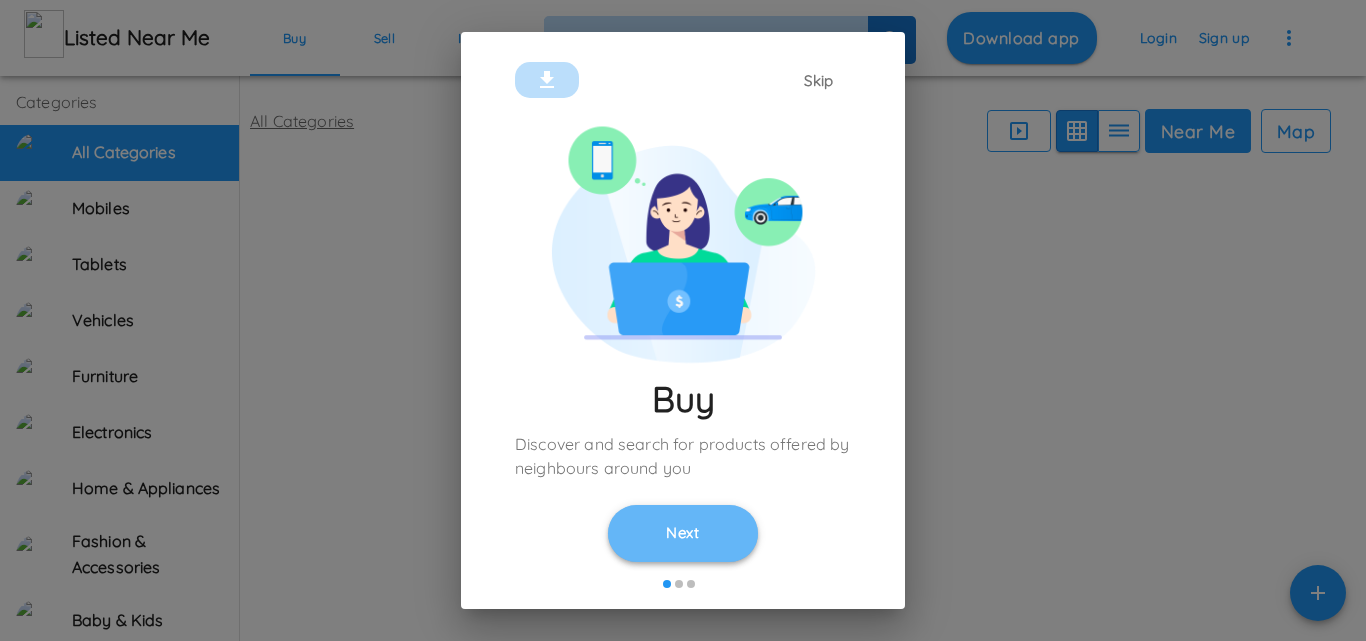 click on "Next" at bounding box center [683, 533] 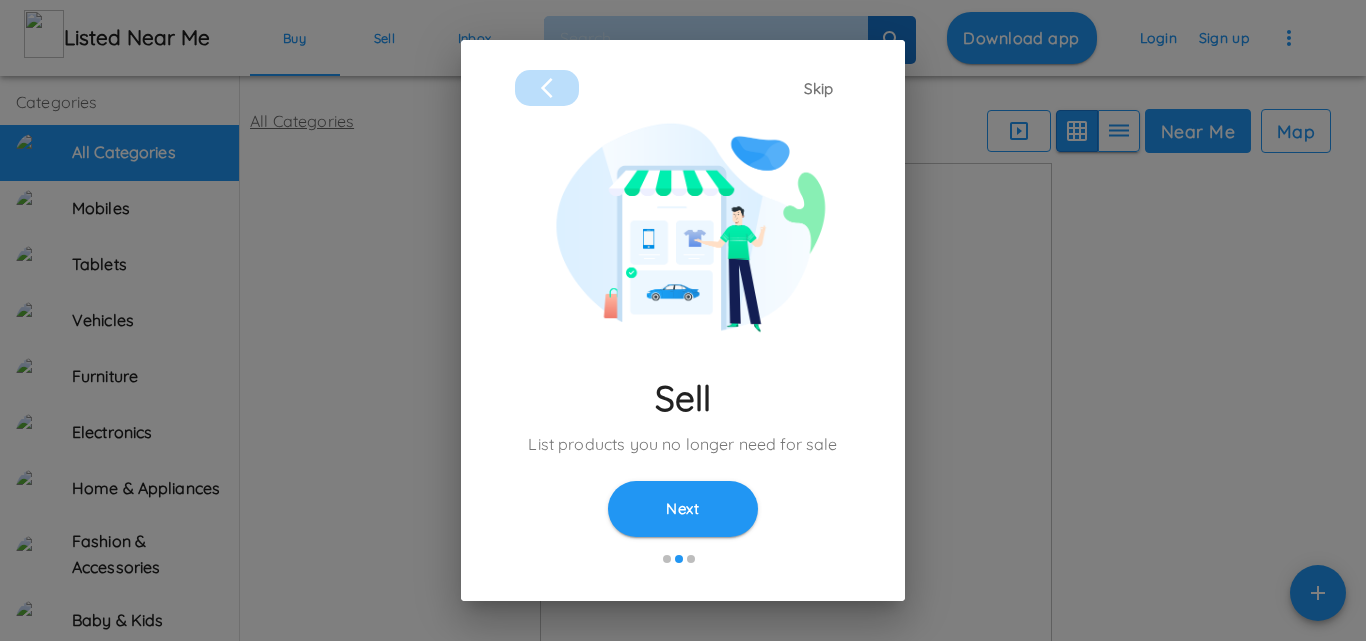 click on "Skip" at bounding box center (819, 89) 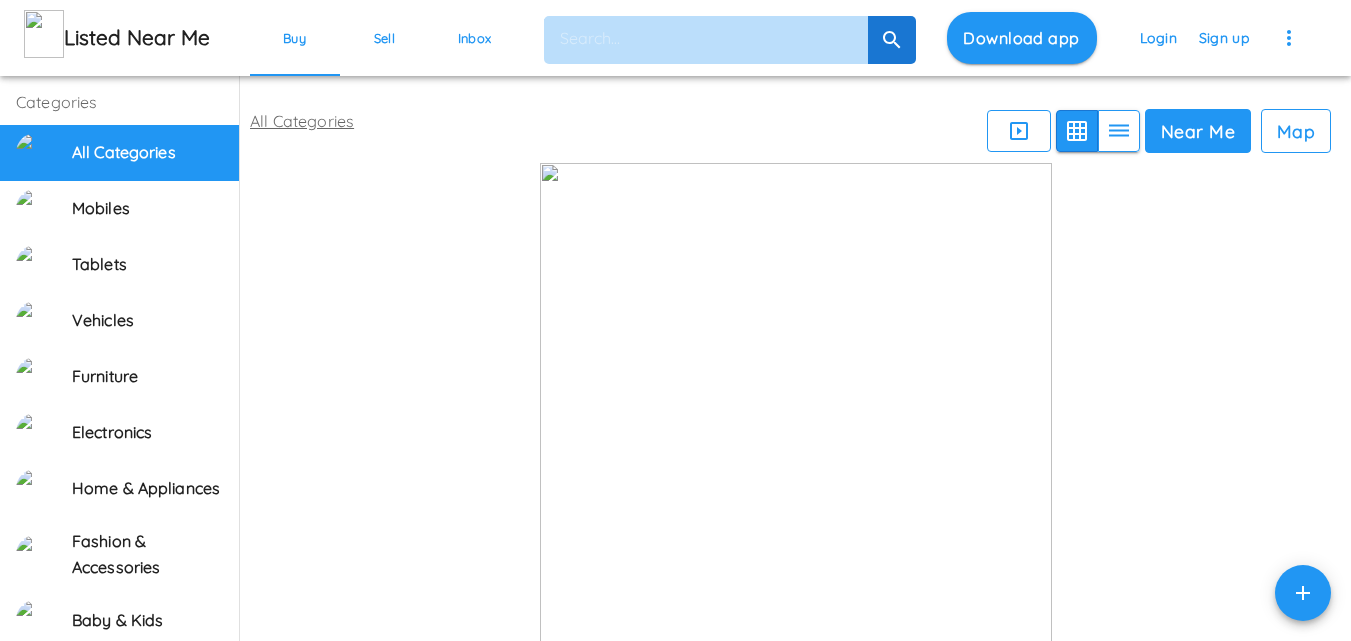 click on "Sign up" at bounding box center (1224, 37) 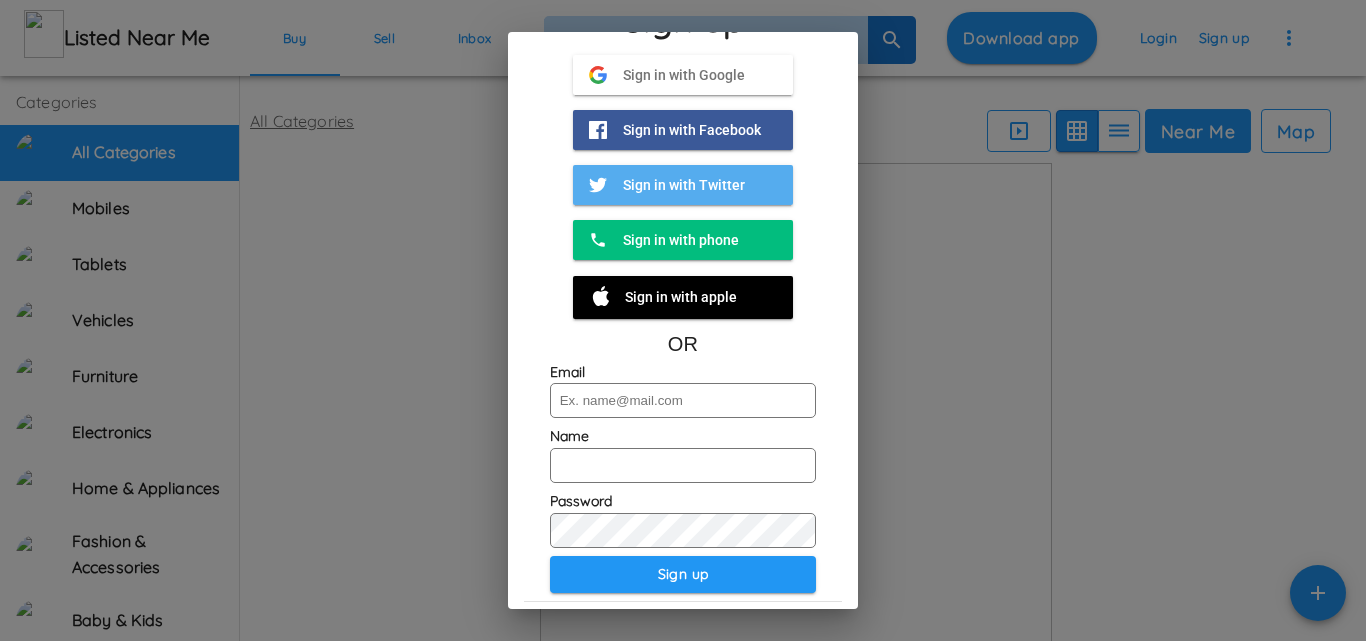 scroll, scrollTop: 170, scrollLeft: 0, axis: vertical 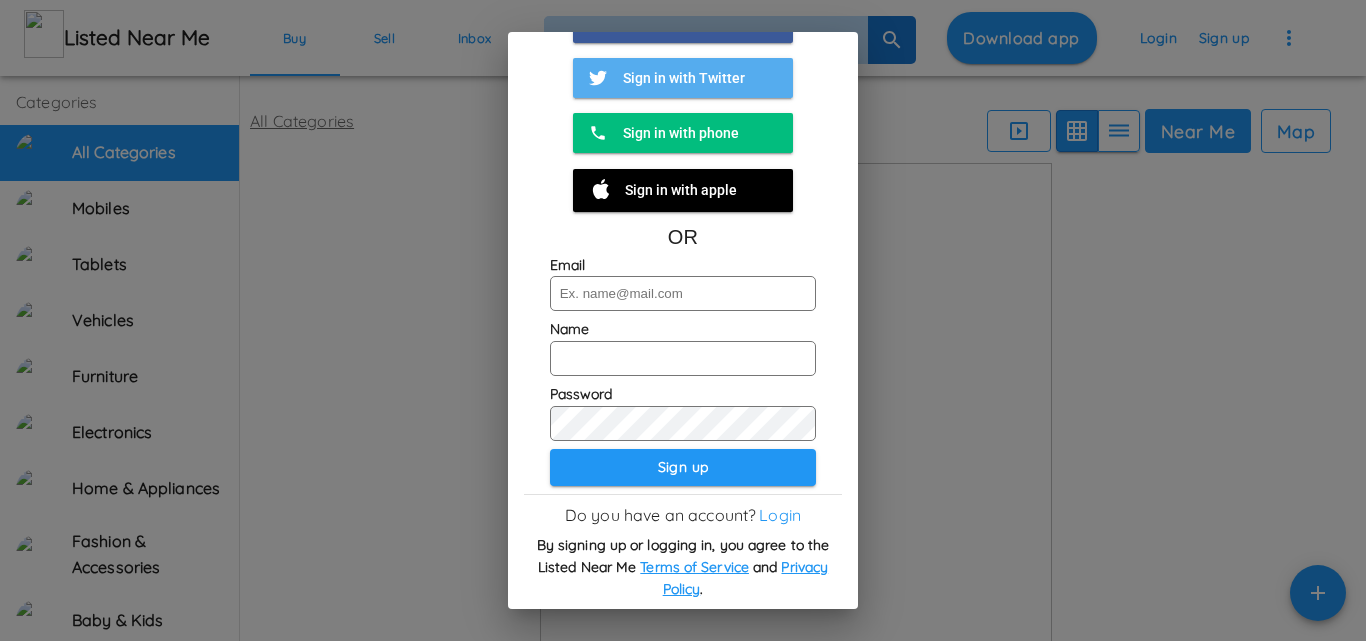 click at bounding box center (683, 293) 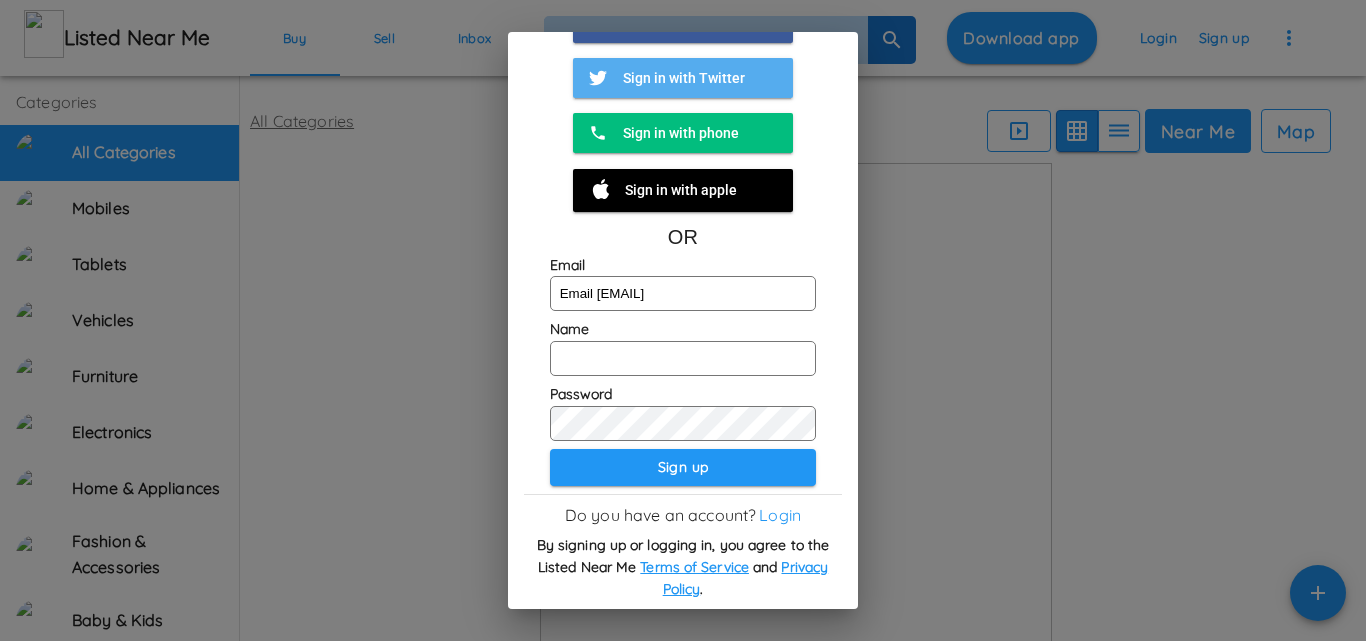 click at bounding box center [683, 358] 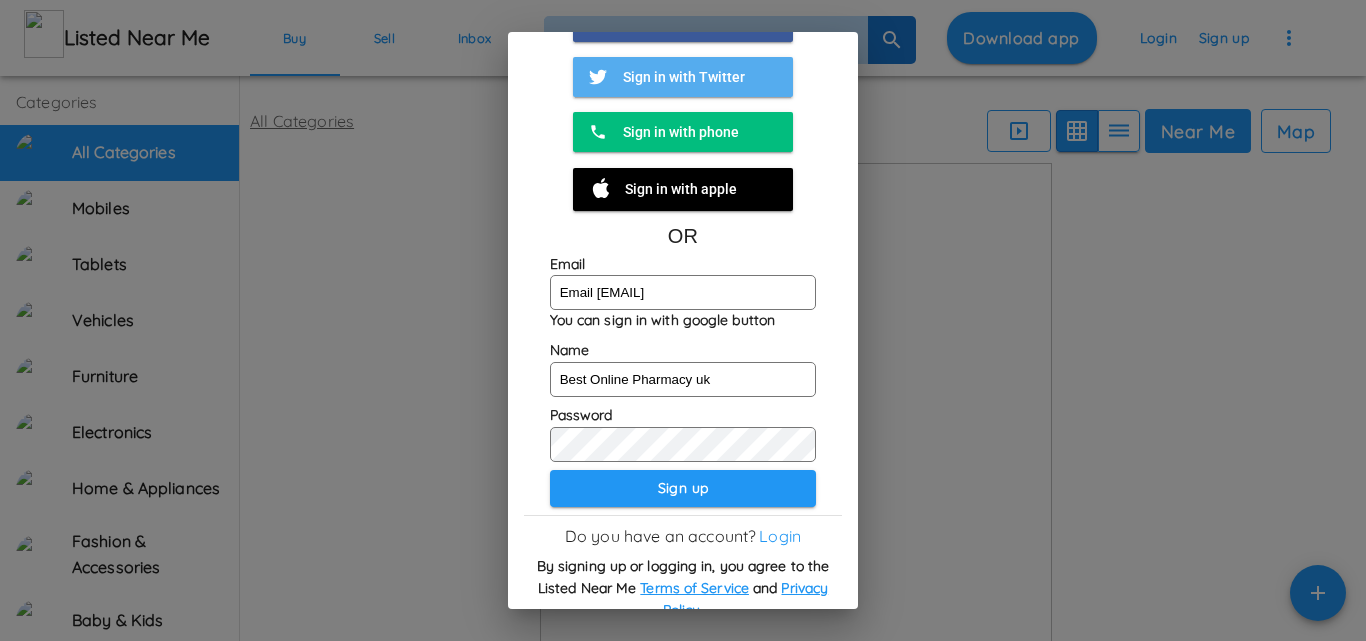 click on "Password" at bounding box center (683, 265) 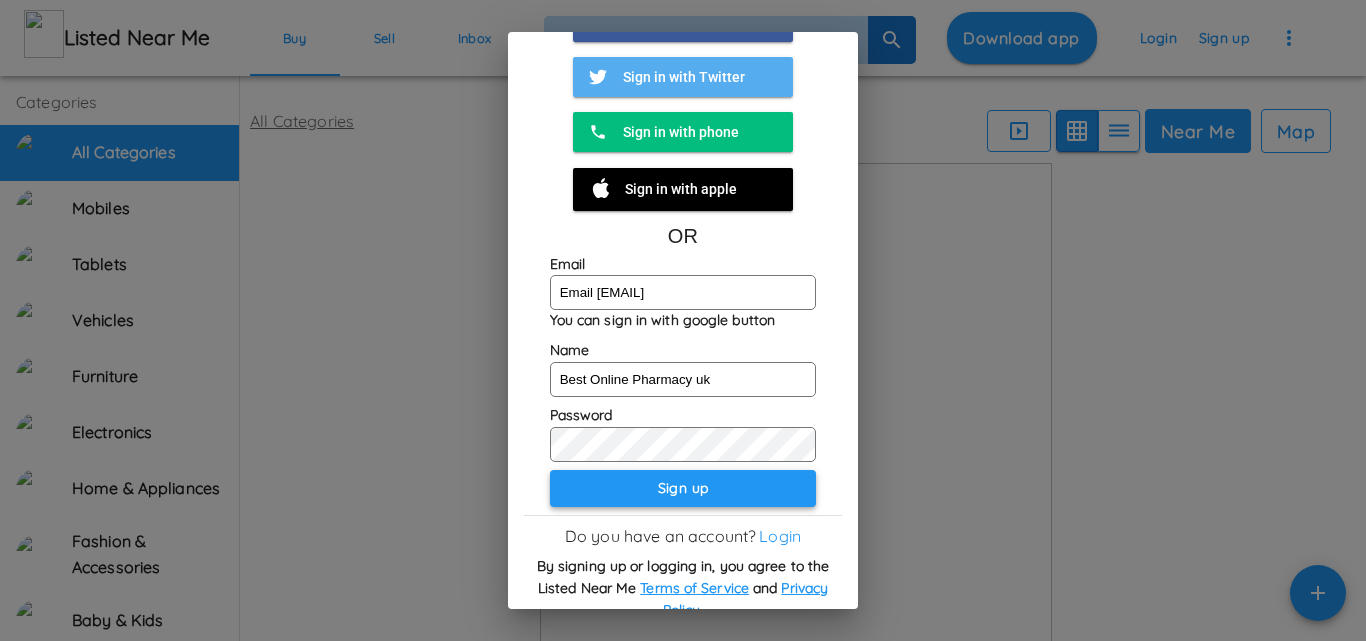 click on "Sign up" at bounding box center (683, 488) 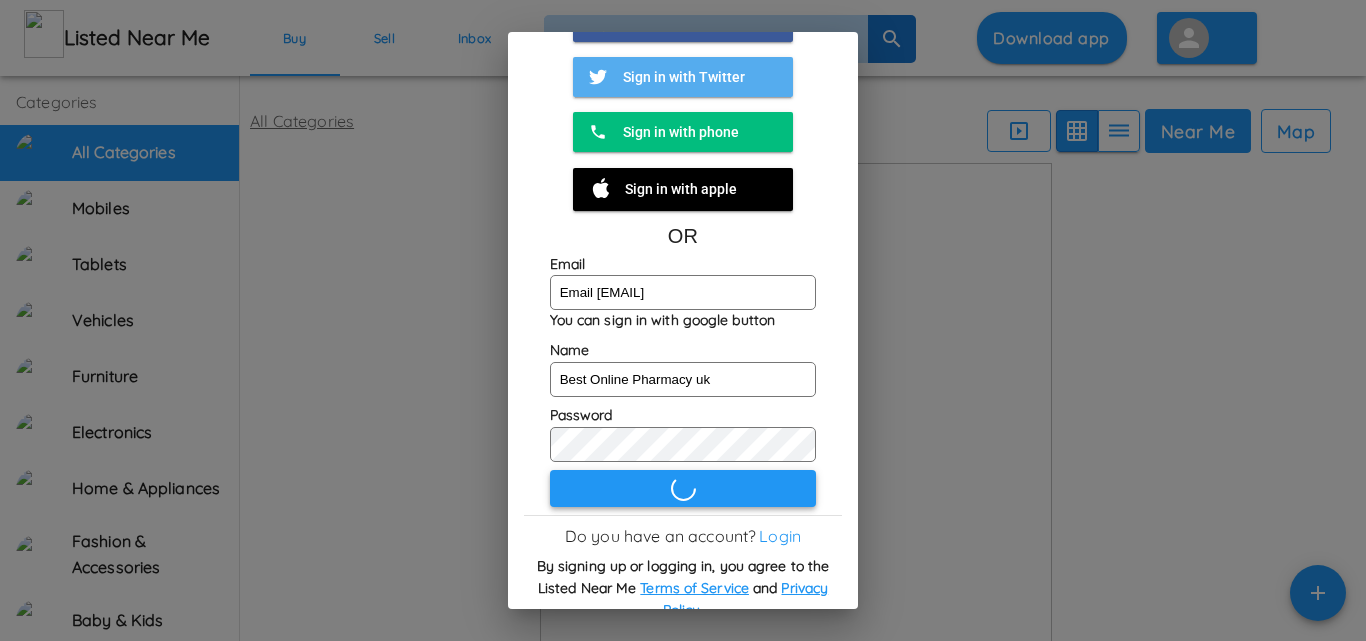 click at bounding box center [683, 488] 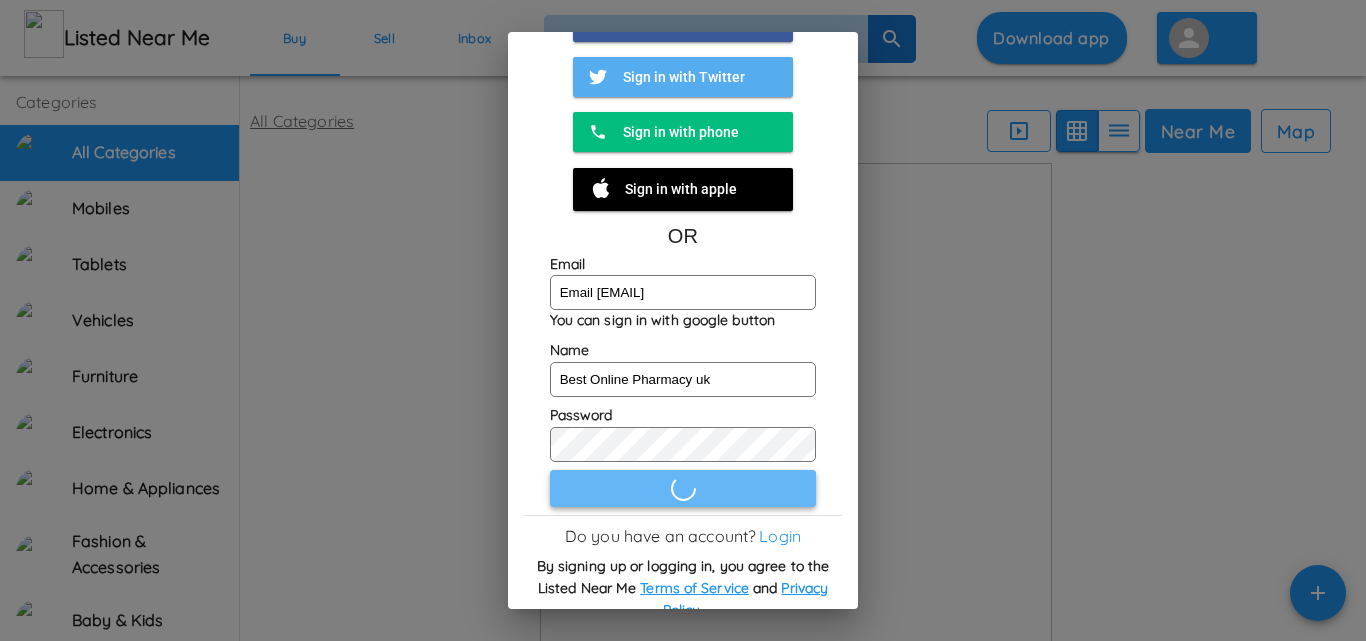 drag, startPoint x: 672, startPoint y: 499, endPoint x: 673, endPoint y: 484, distance: 15.033297 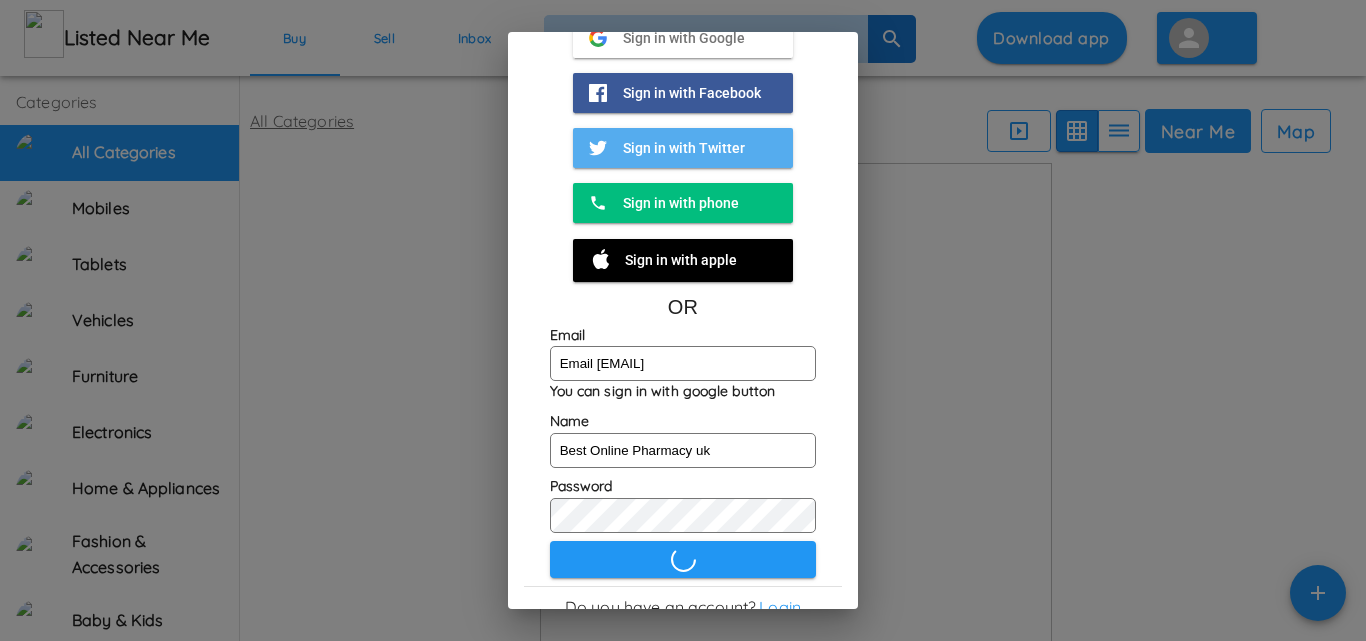 scroll, scrollTop: 100, scrollLeft: 0, axis: vertical 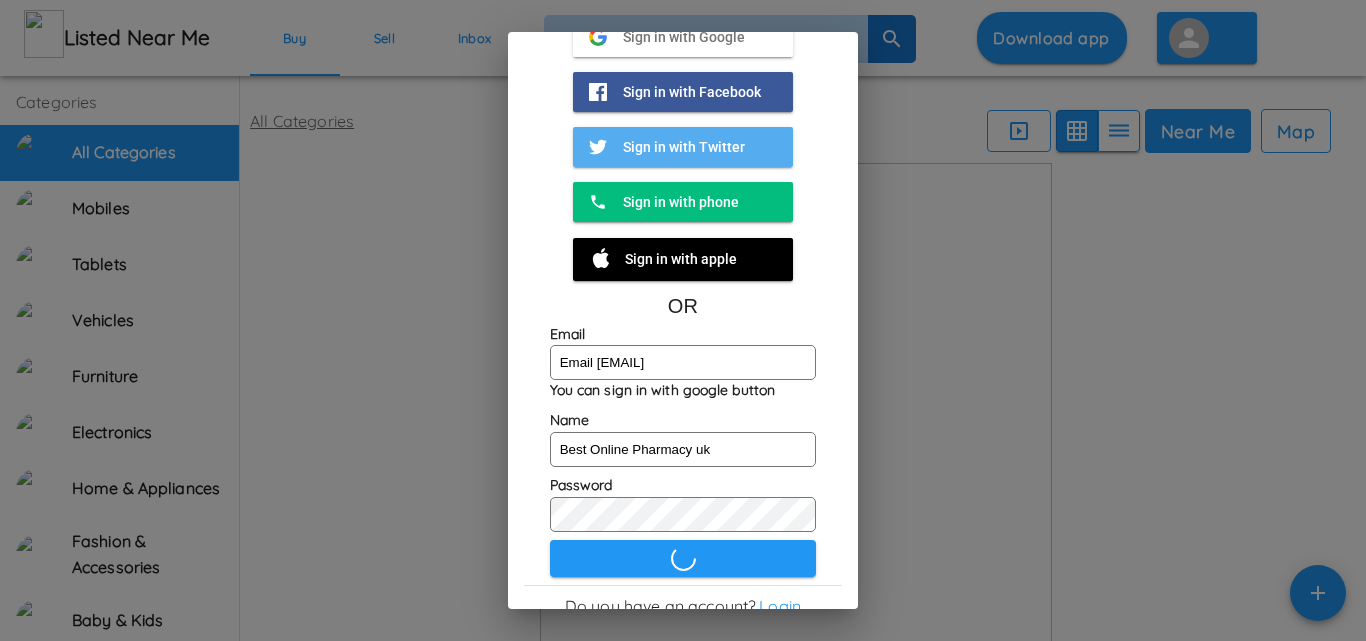 click on "Sign in with Google" at bounding box center [676, 37] 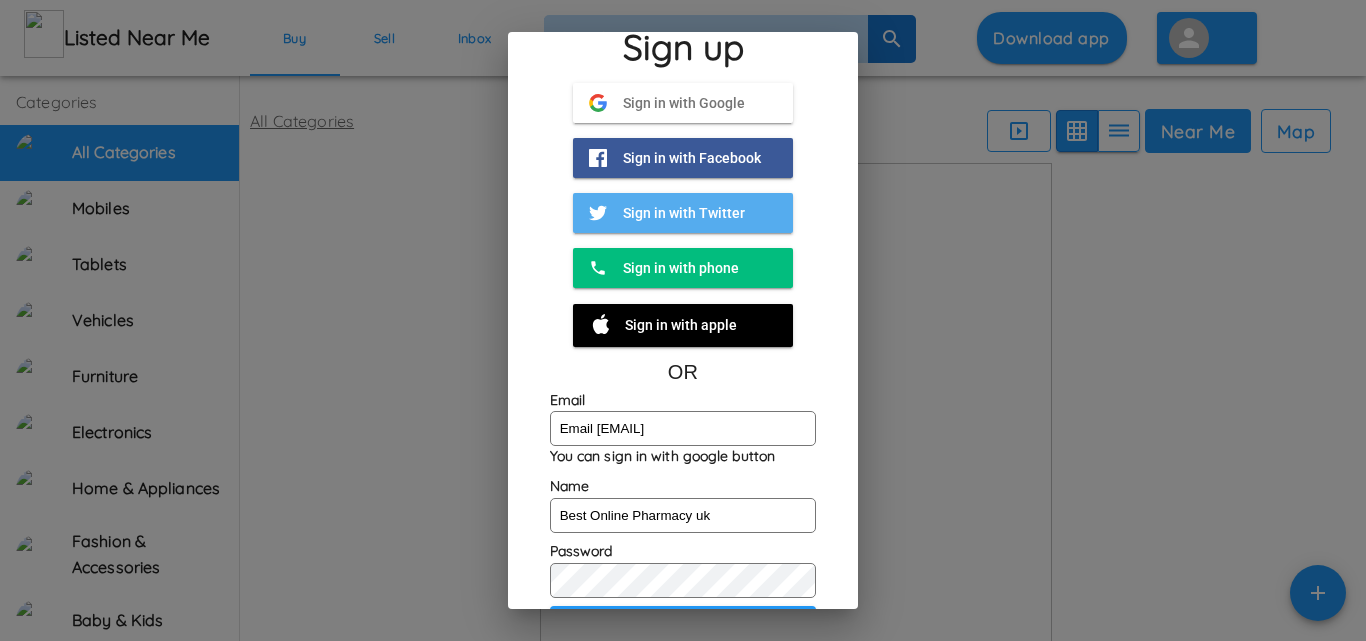 scroll, scrollTop: 0, scrollLeft: 0, axis: both 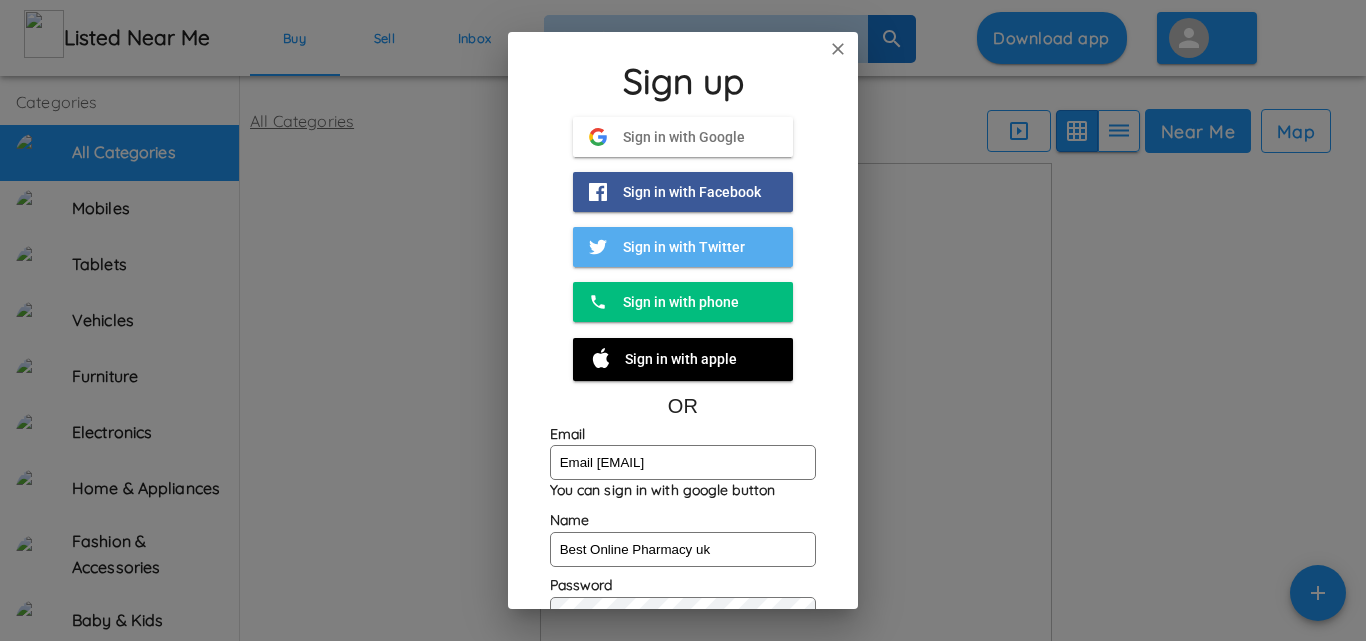 click at bounding box center [838, 49] 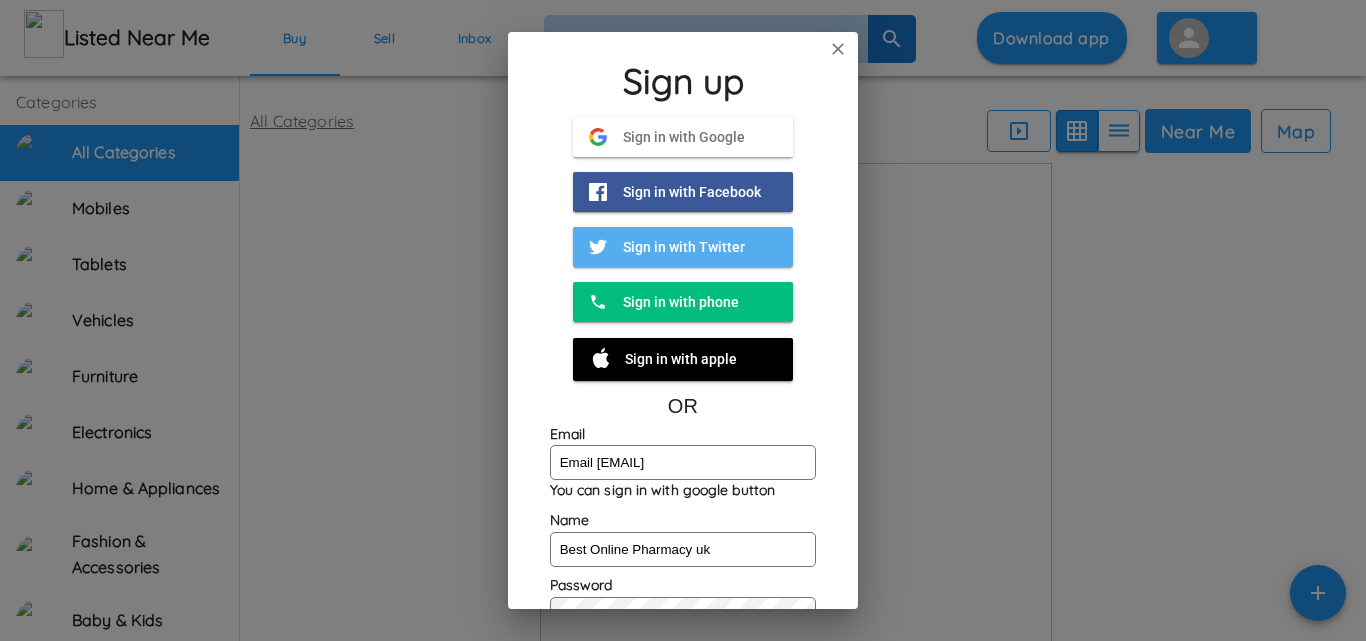 click on "Sign in with Google" at bounding box center (676, 137) 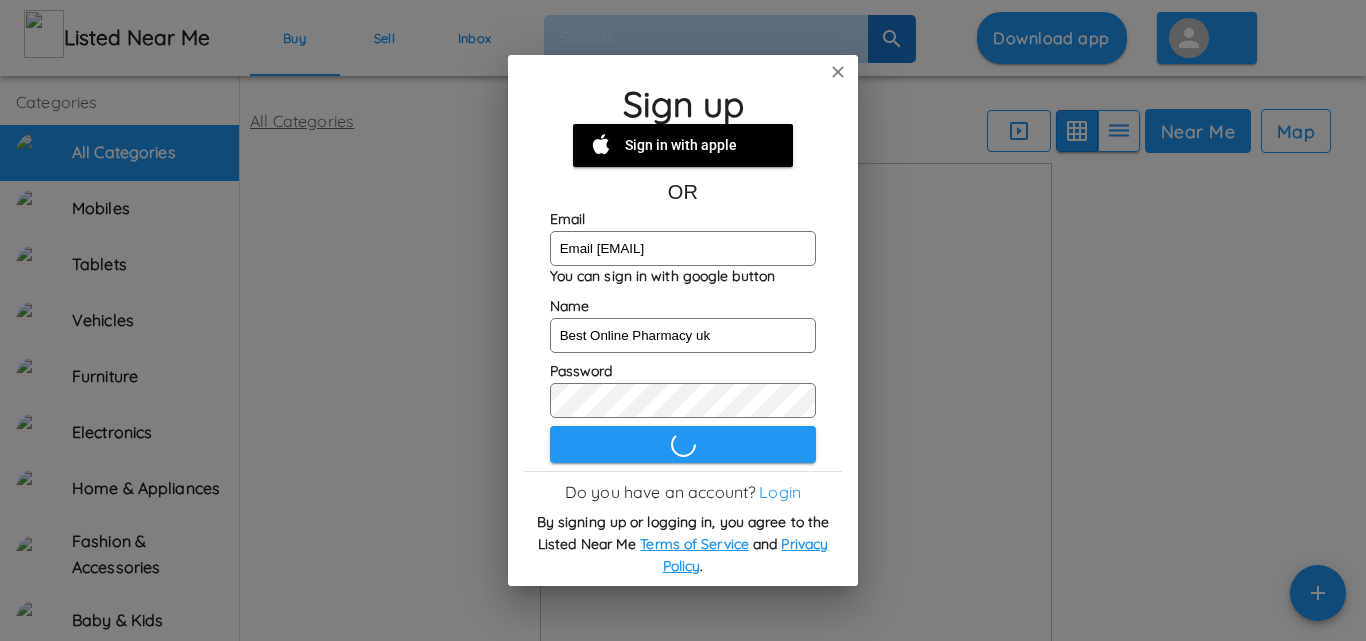 click at bounding box center (838, 72) 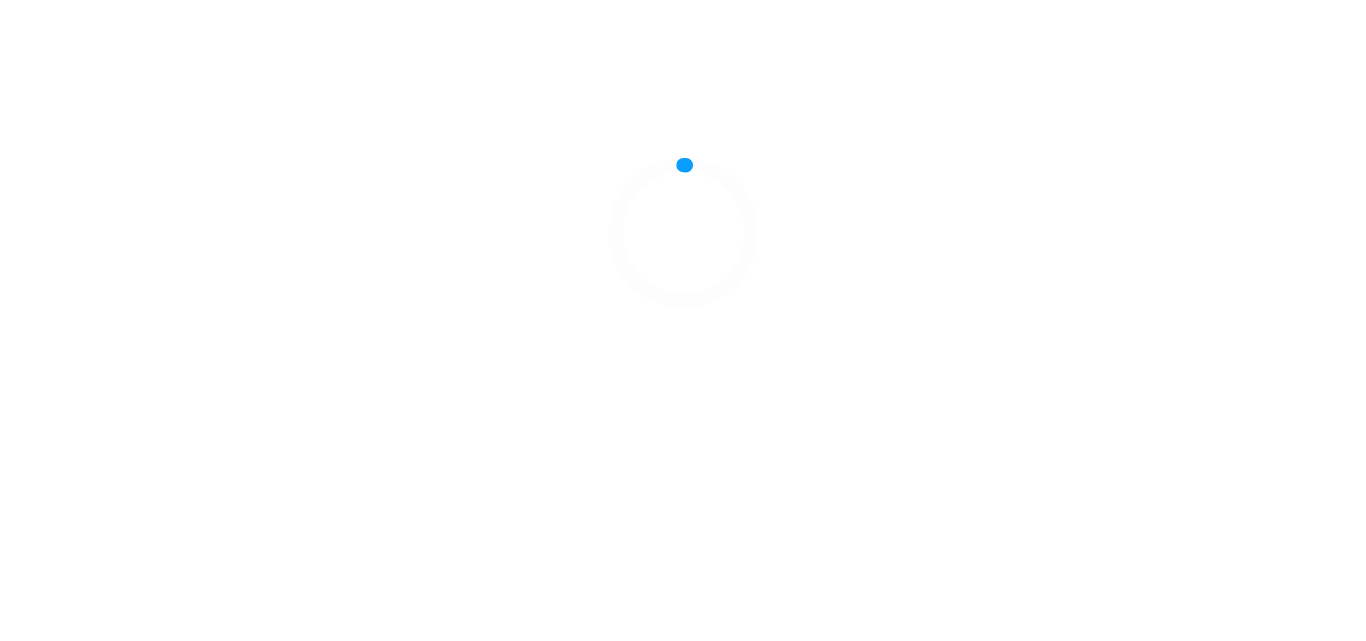scroll, scrollTop: 0, scrollLeft: 0, axis: both 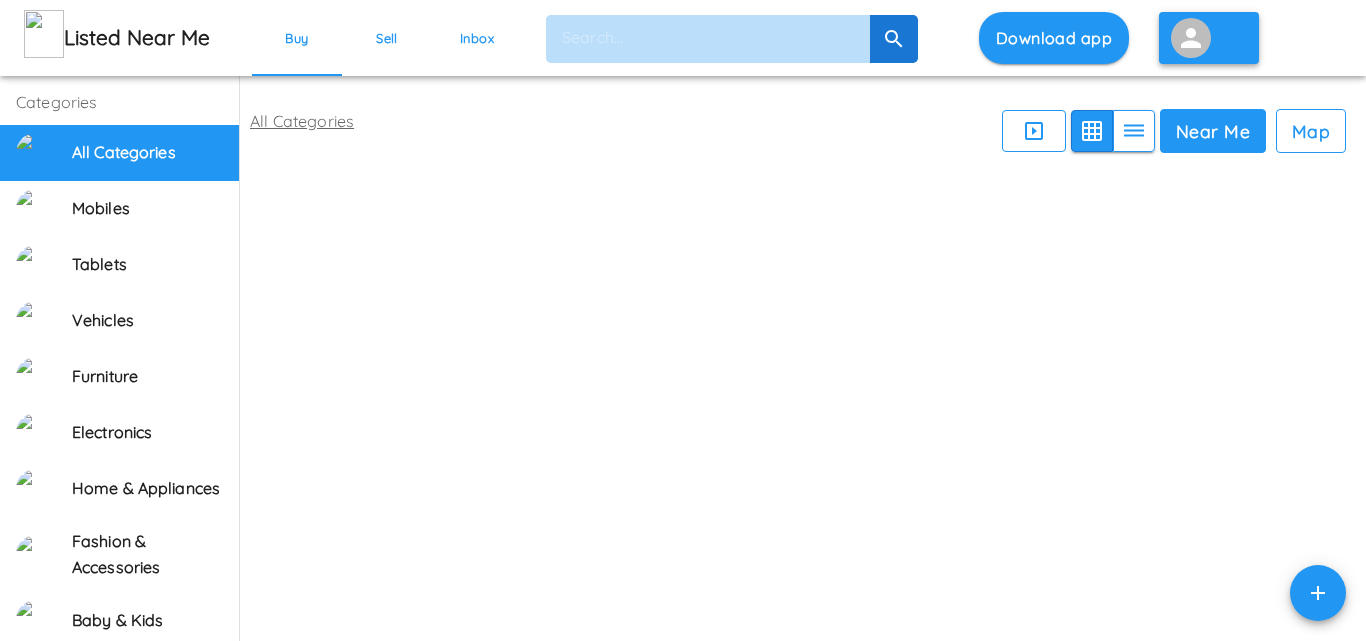click at bounding box center [1191, 38] 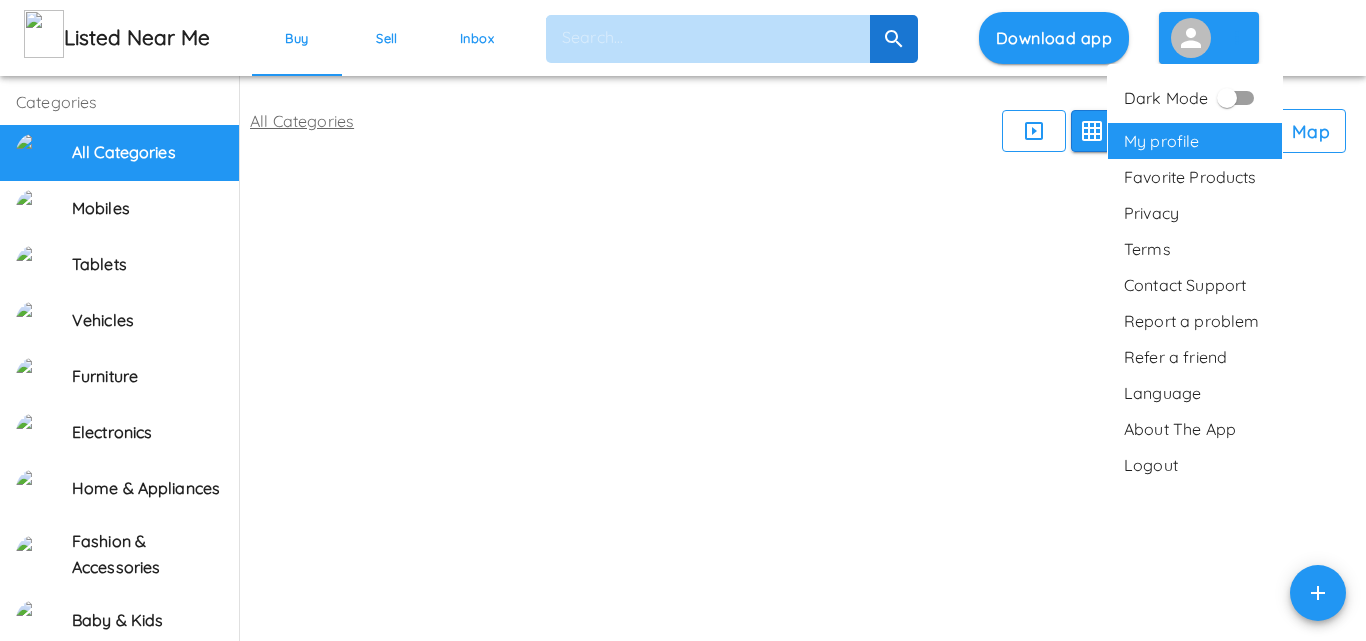 click on "My profile" at bounding box center (1195, 141) 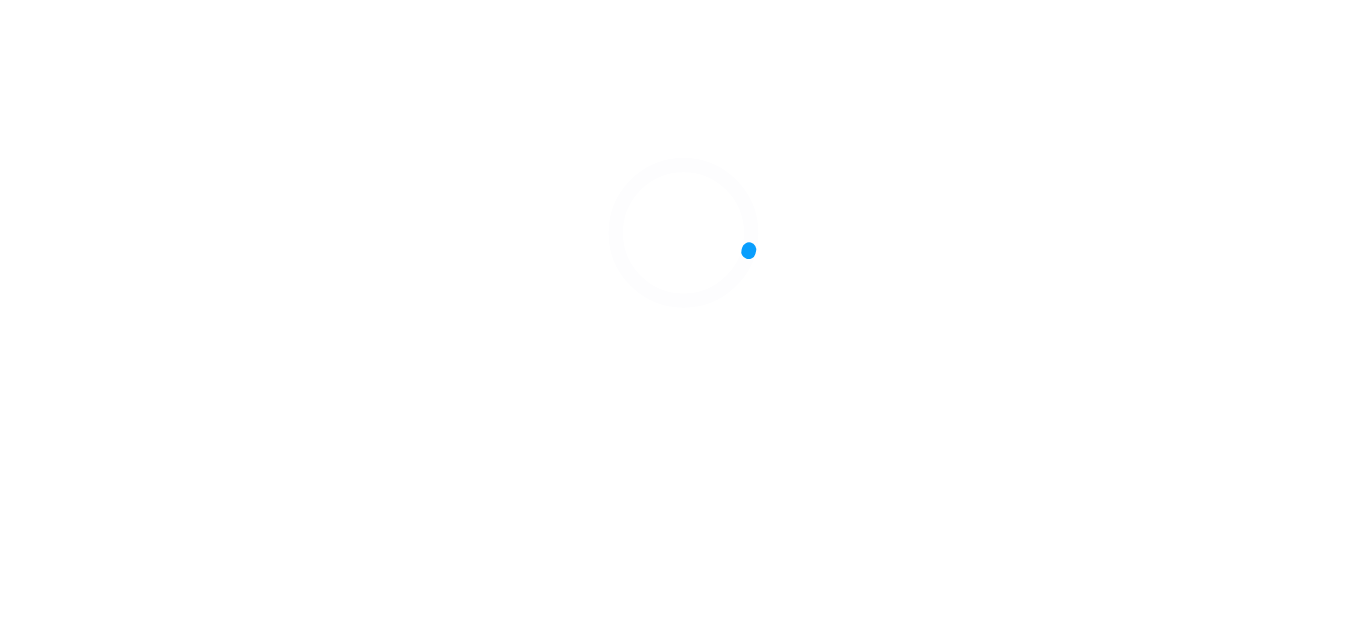 scroll, scrollTop: 0, scrollLeft: 0, axis: both 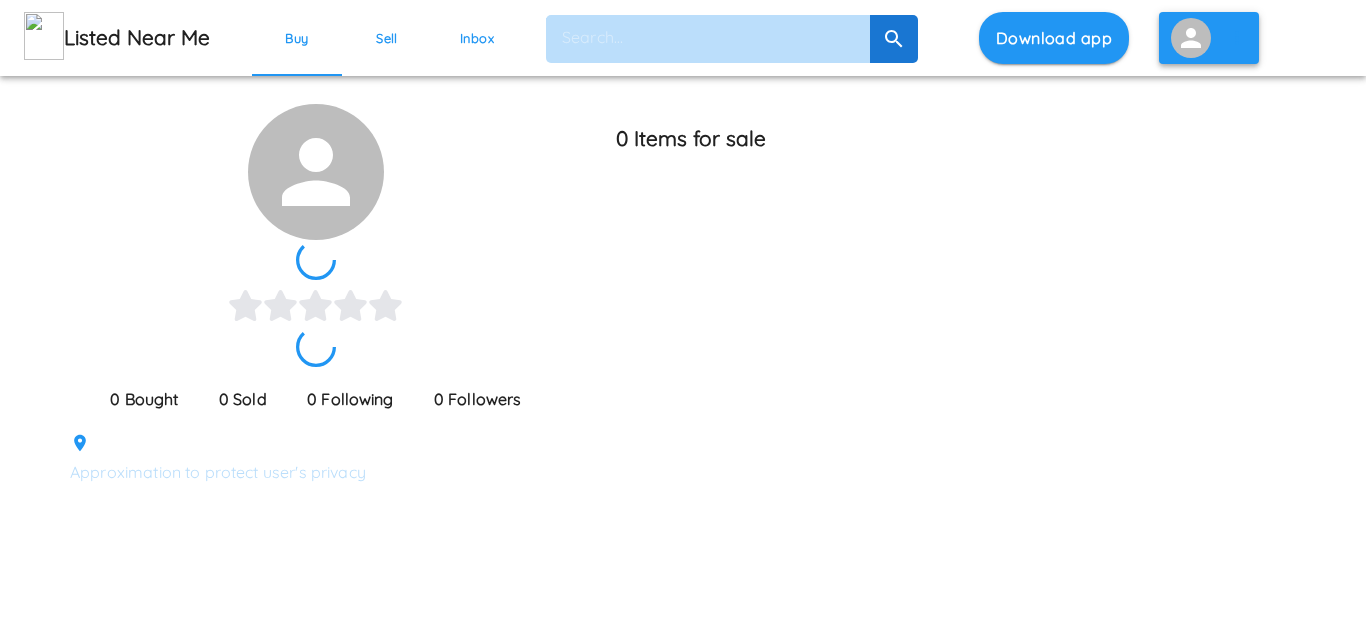 click at bounding box center [1191, 38] 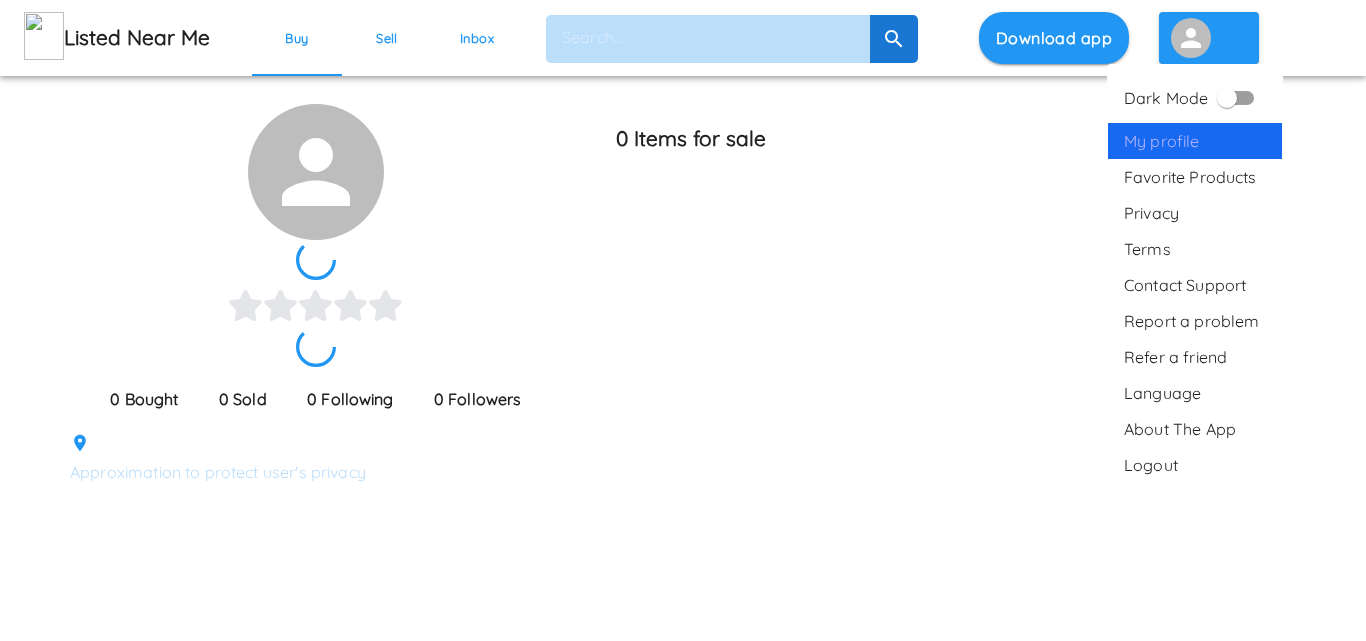 click on "My profile" at bounding box center (1195, 141) 